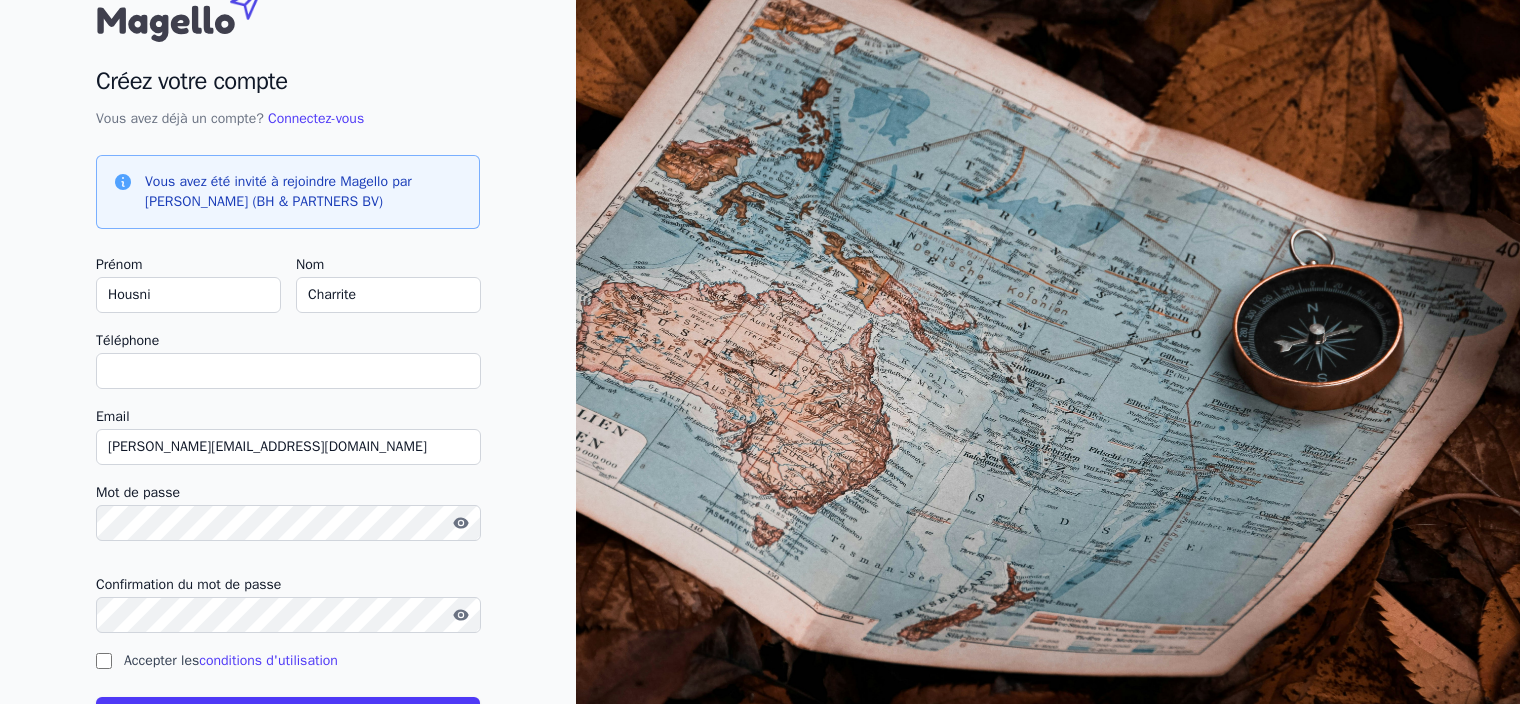 scroll, scrollTop: 0, scrollLeft: 0, axis: both 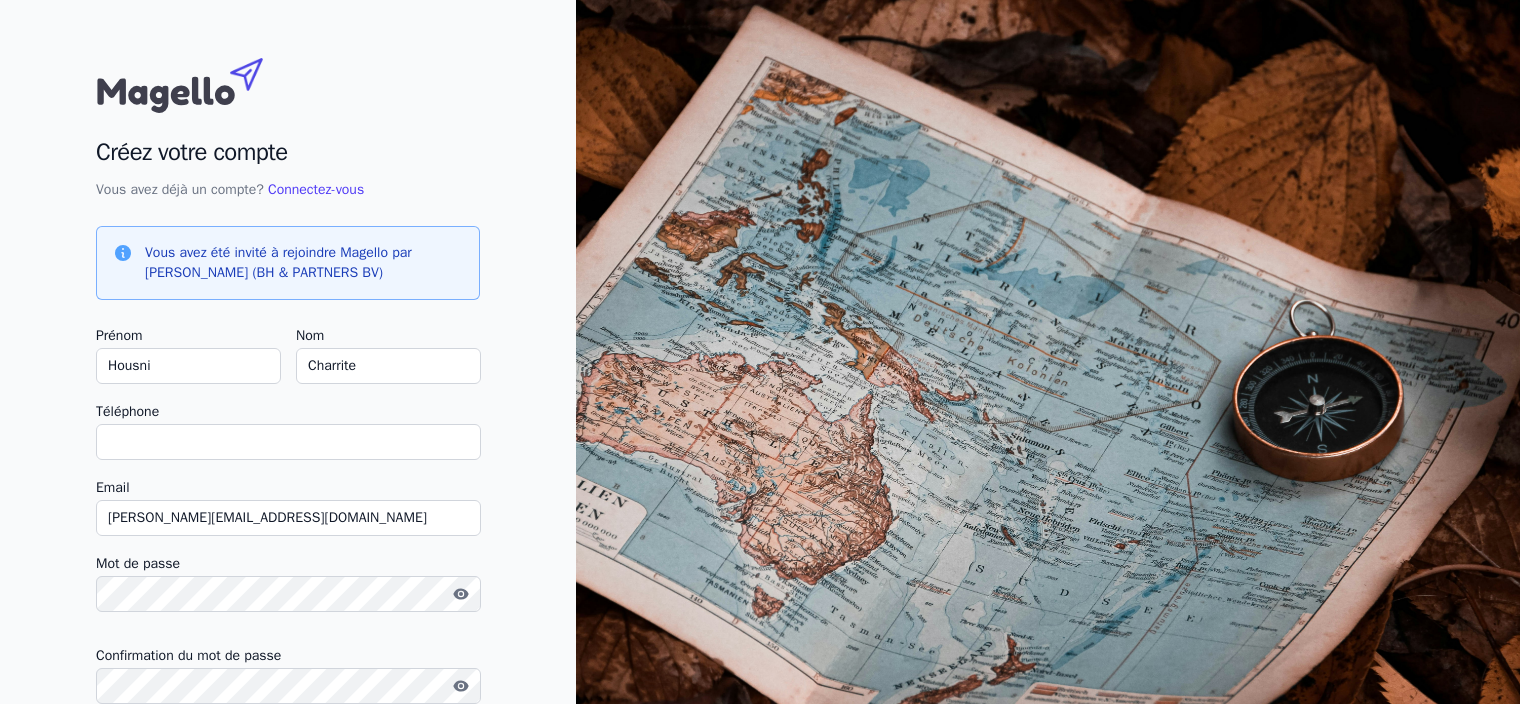 drag, startPoint x: 187, startPoint y: 371, endPoint x: -4, endPoint y: 376, distance: 191.06543 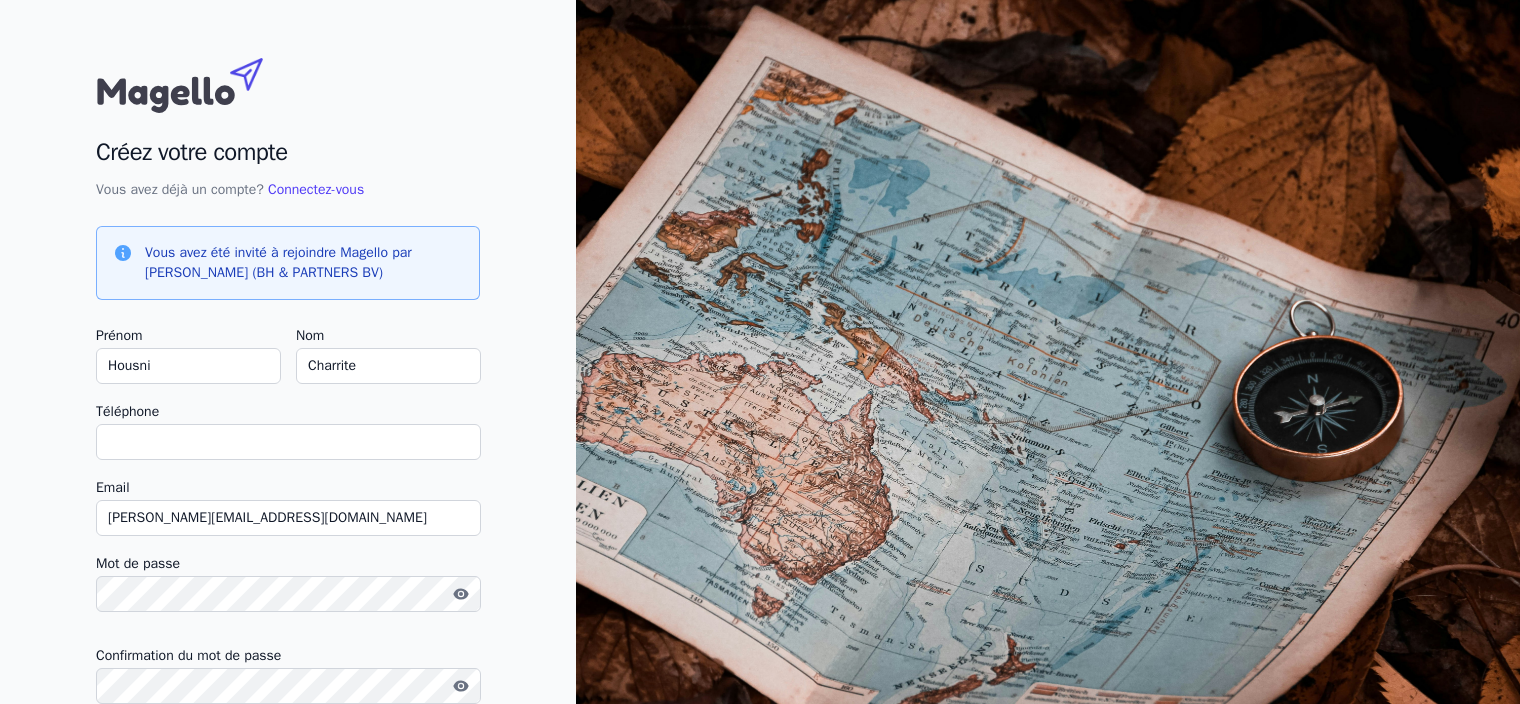 type on "B" 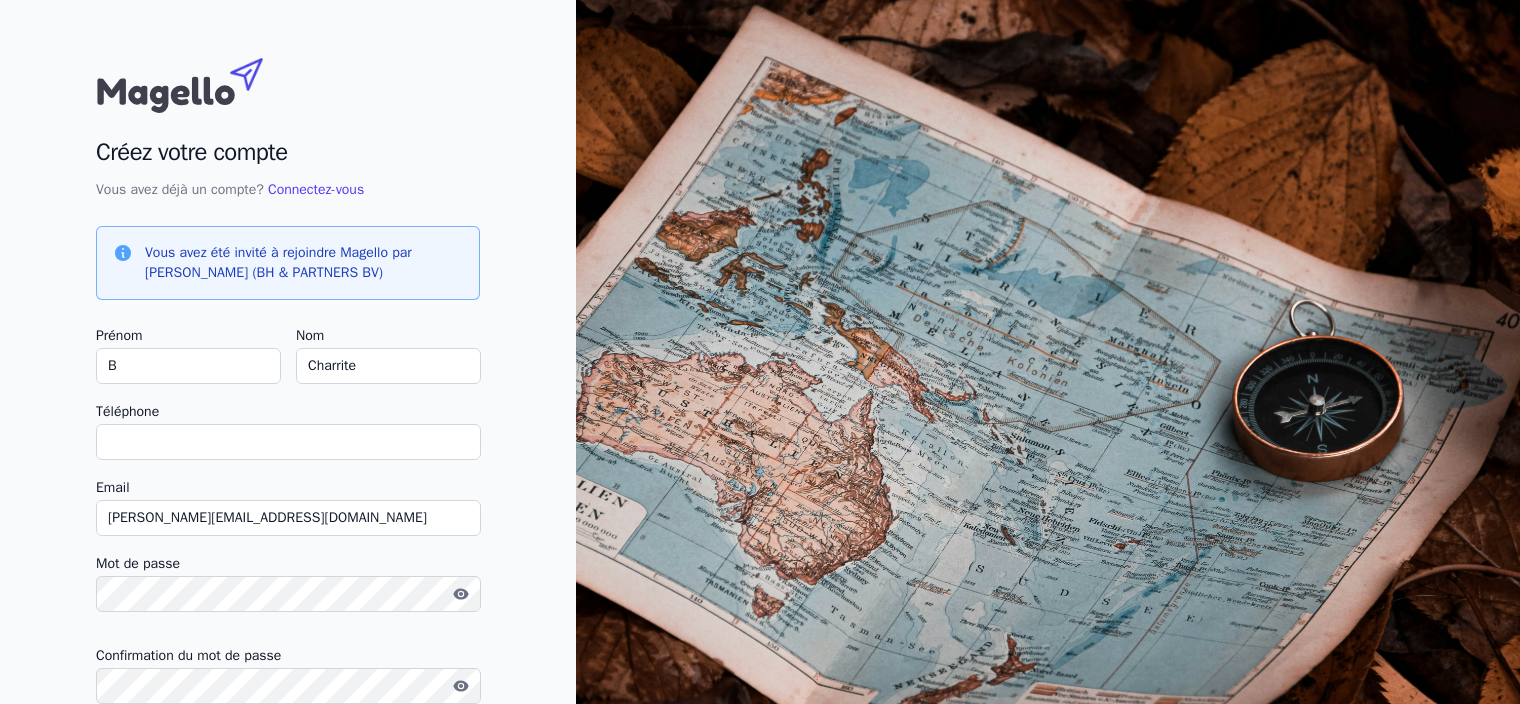checkbox on "false" 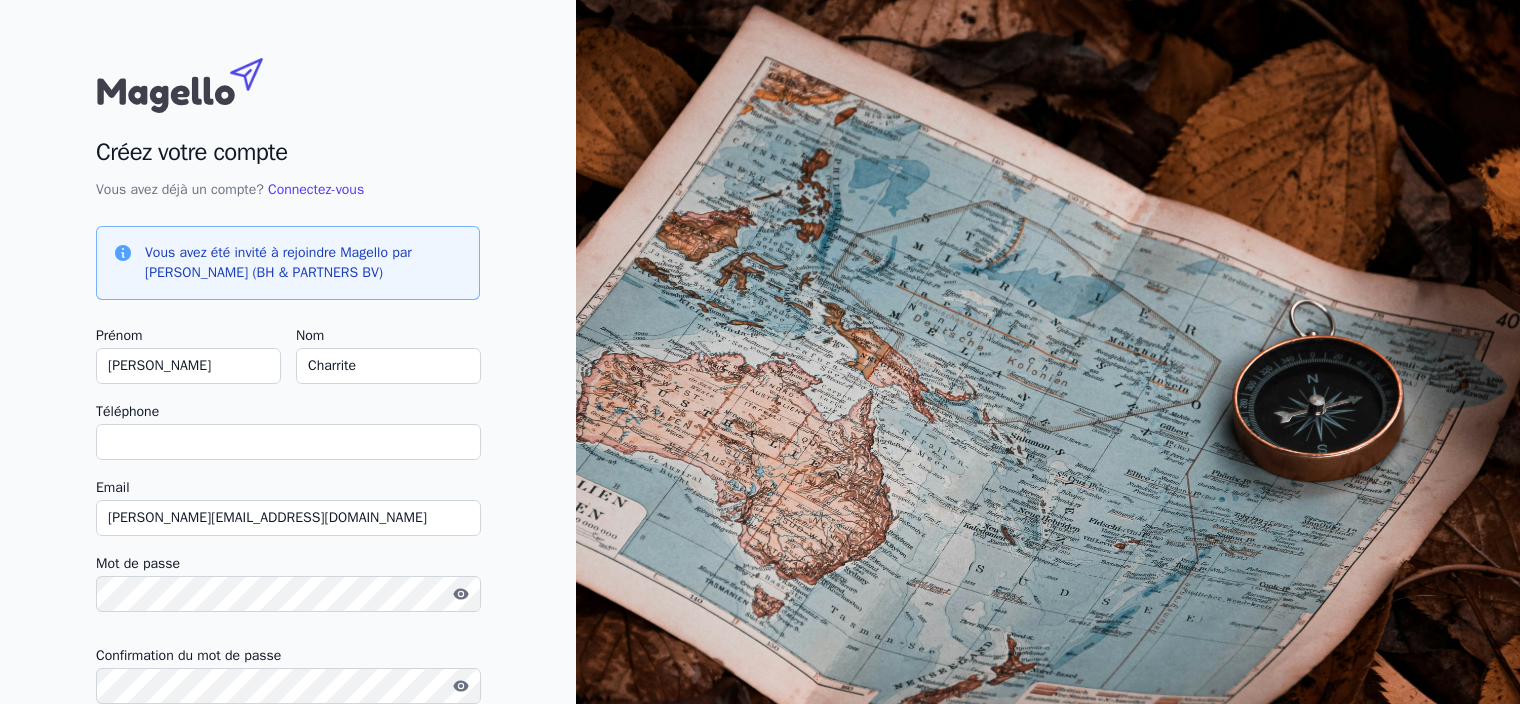 type on "[PERSON_NAME]" 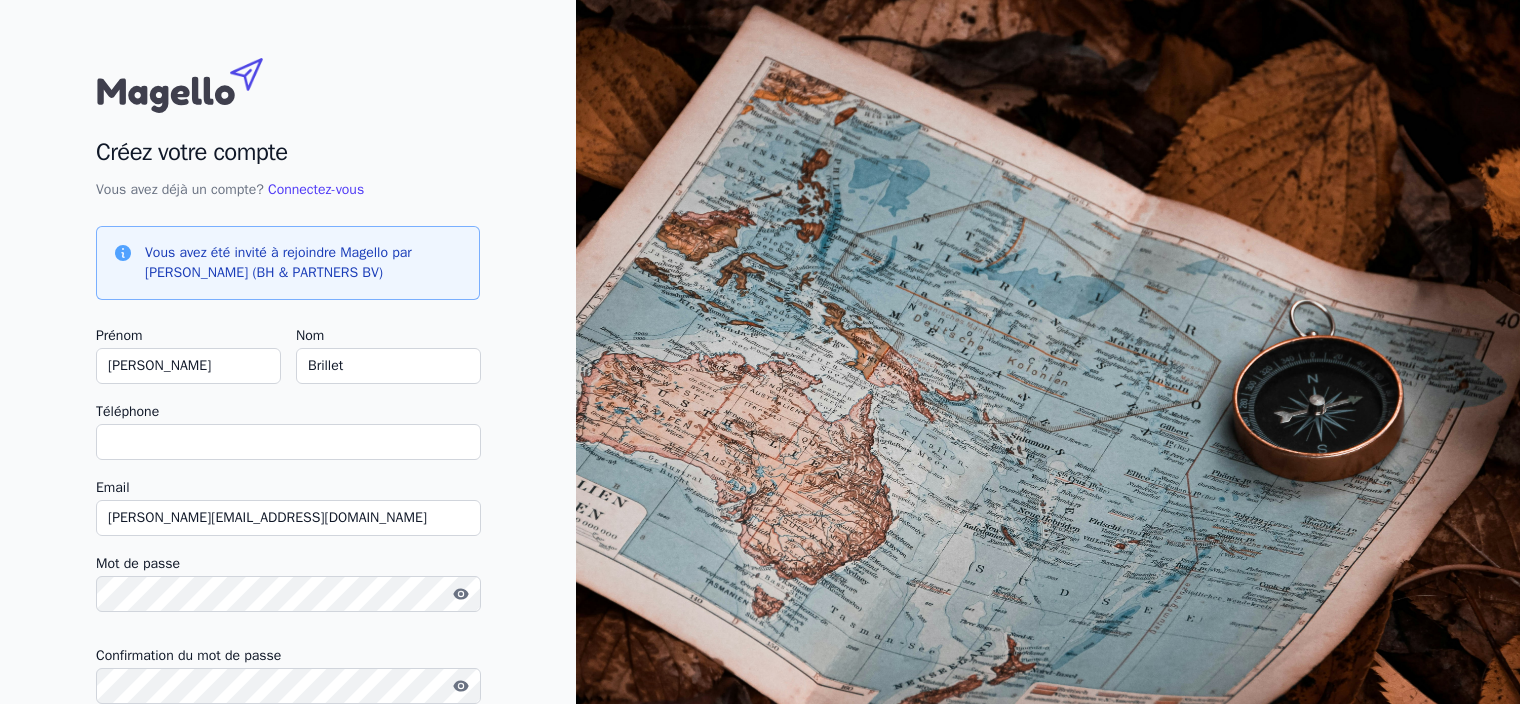type on "Brillet" 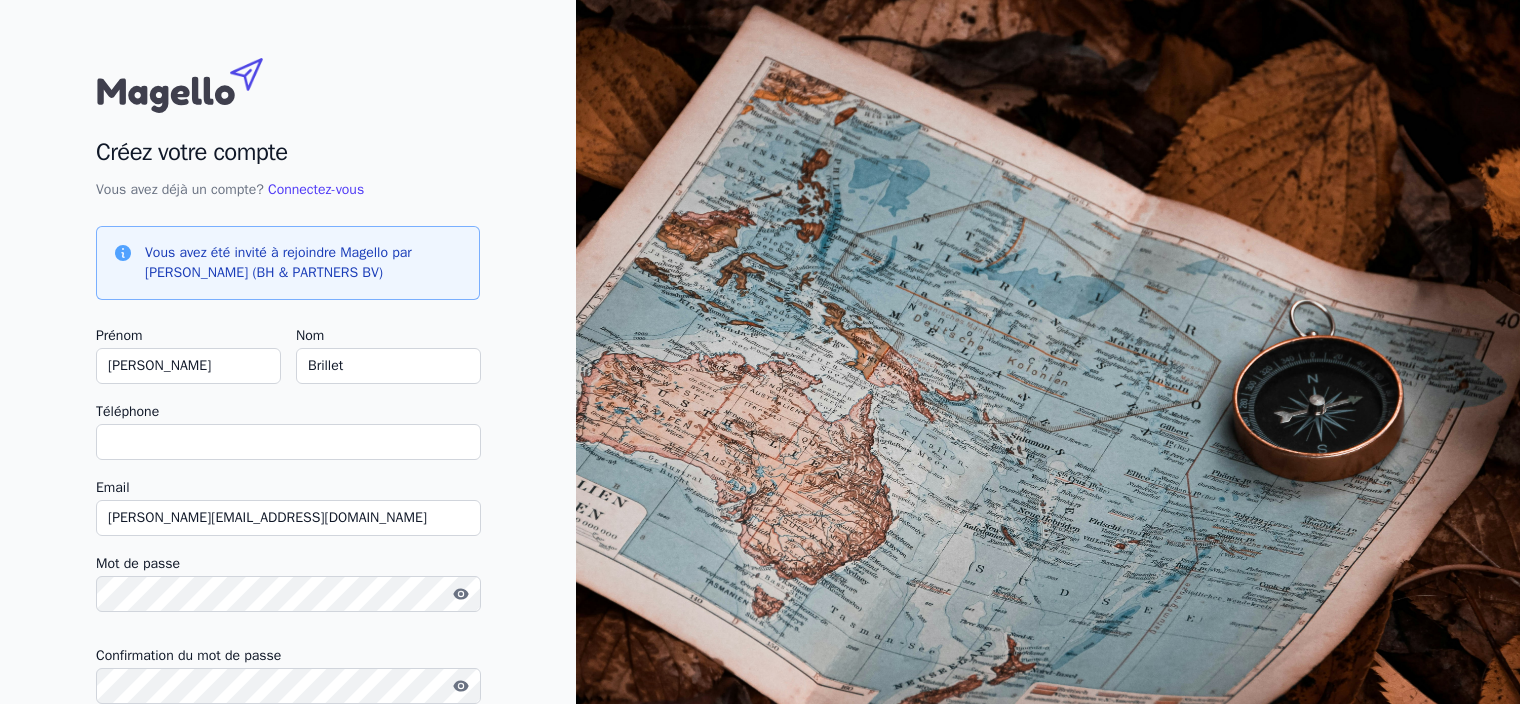 type on "[PHONE_NUMBER]" 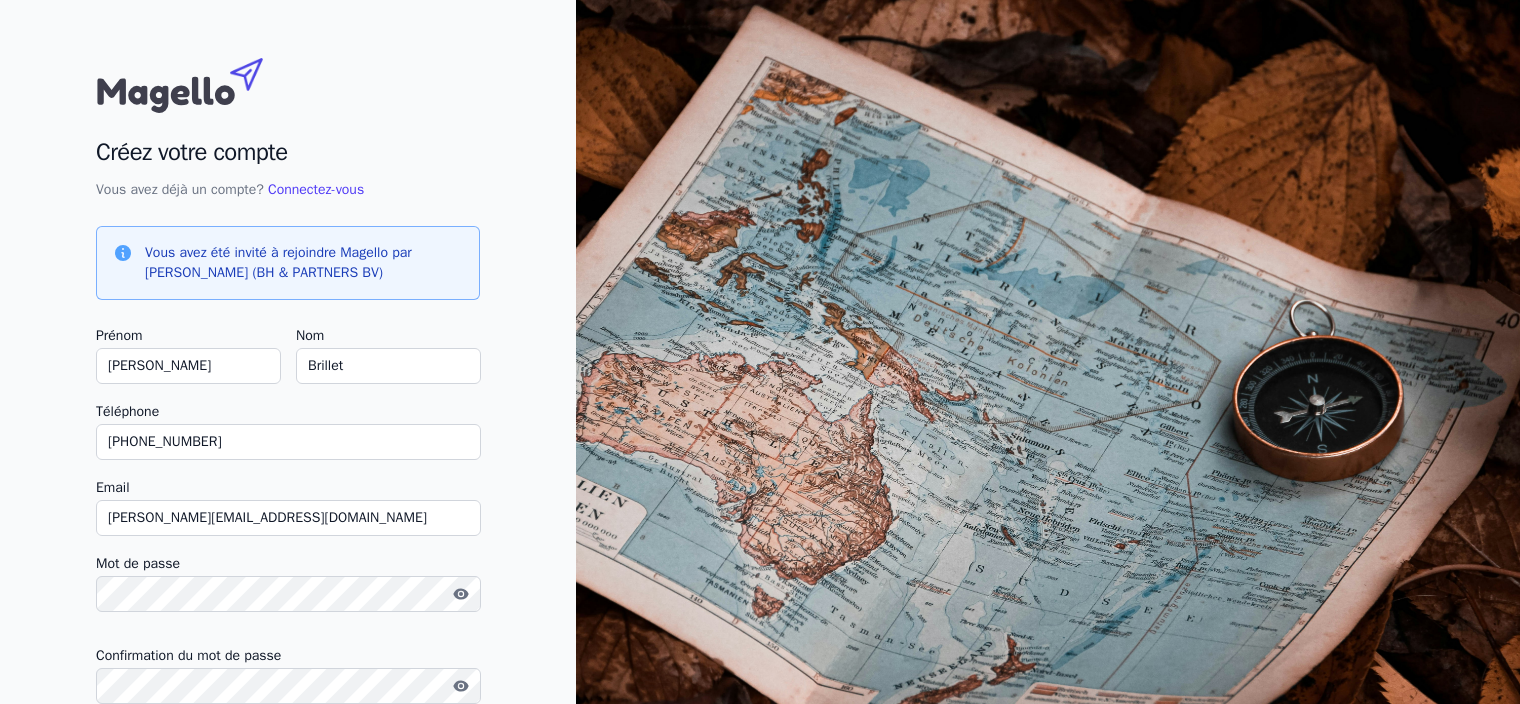 click on "[PERSON_NAME][EMAIL_ADDRESS][DOMAIN_NAME]" at bounding box center (288, 518) 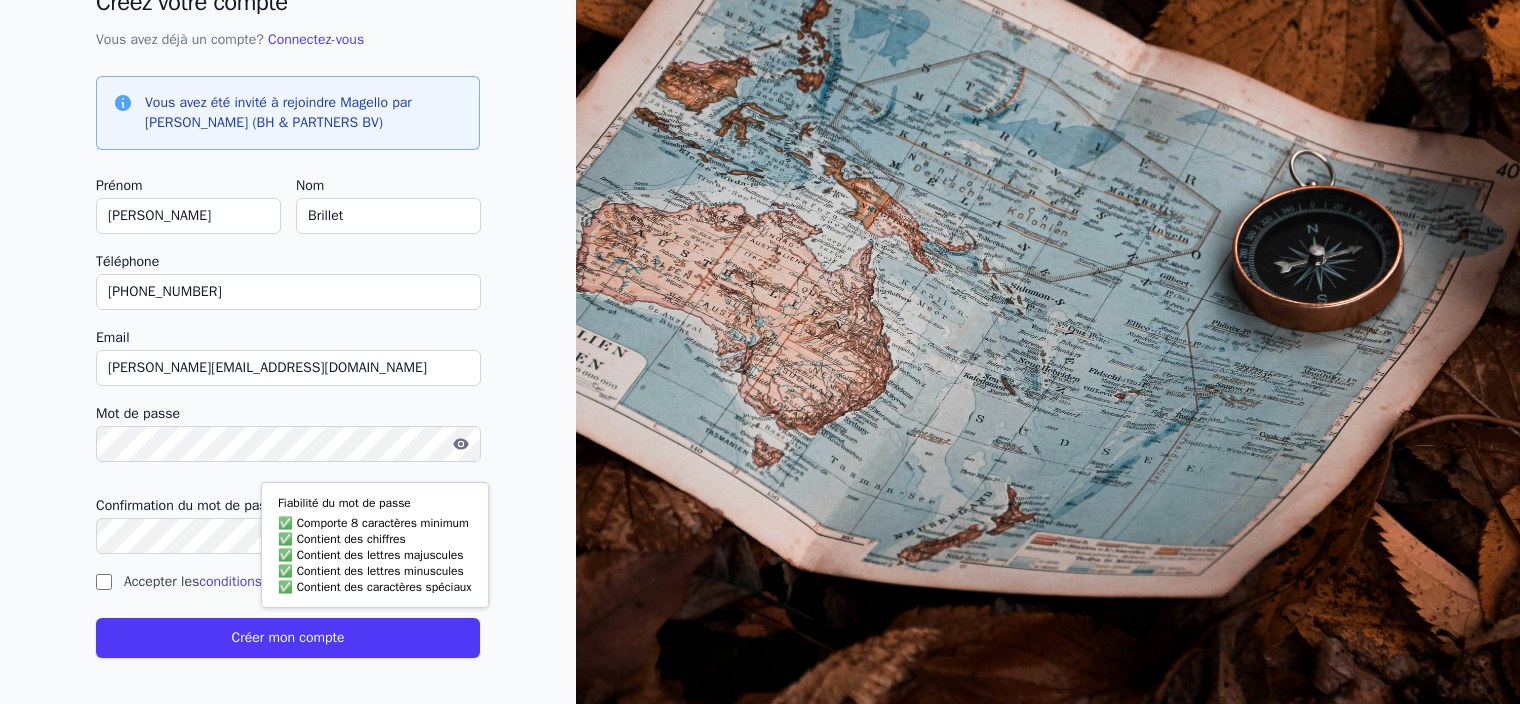 scroll, scrollTop: 152, scrollLeft: 0, axis: vertical 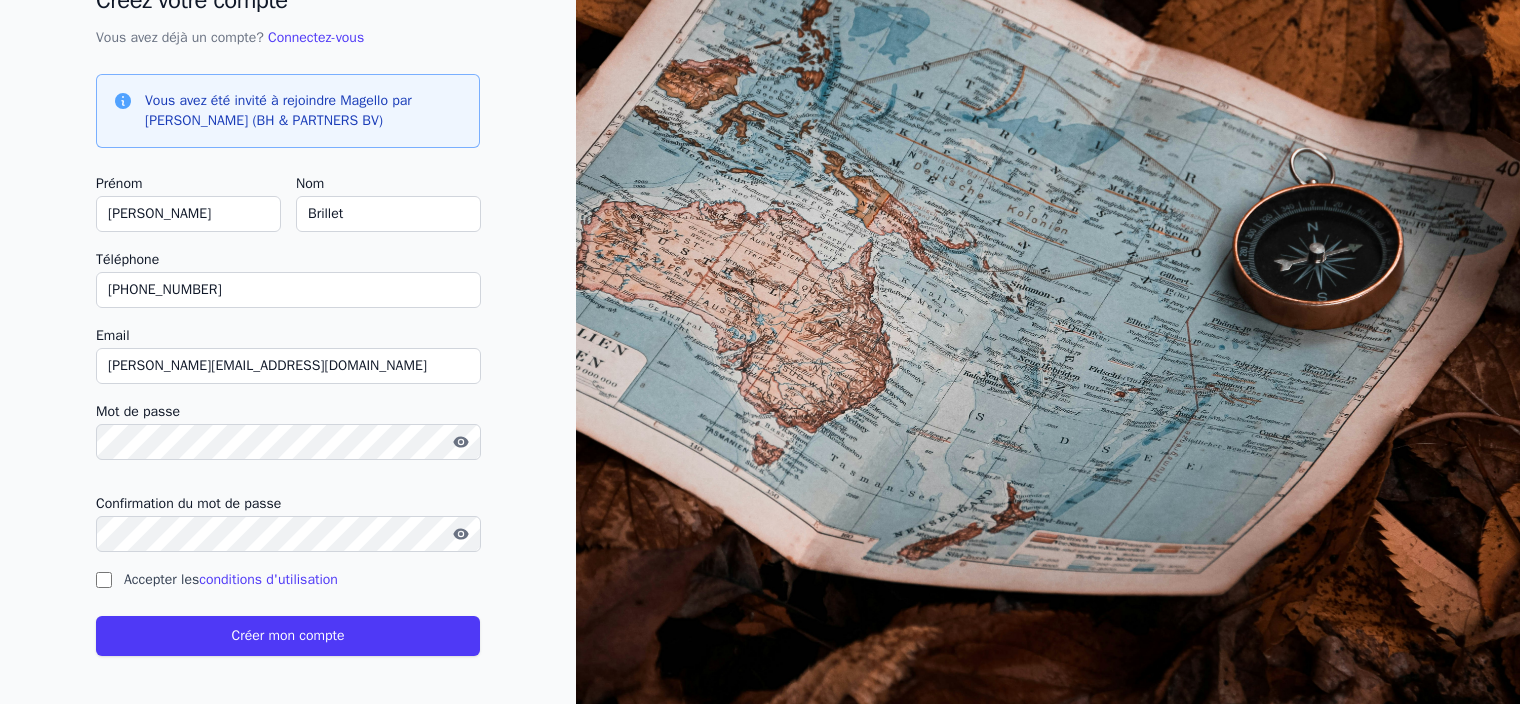 click 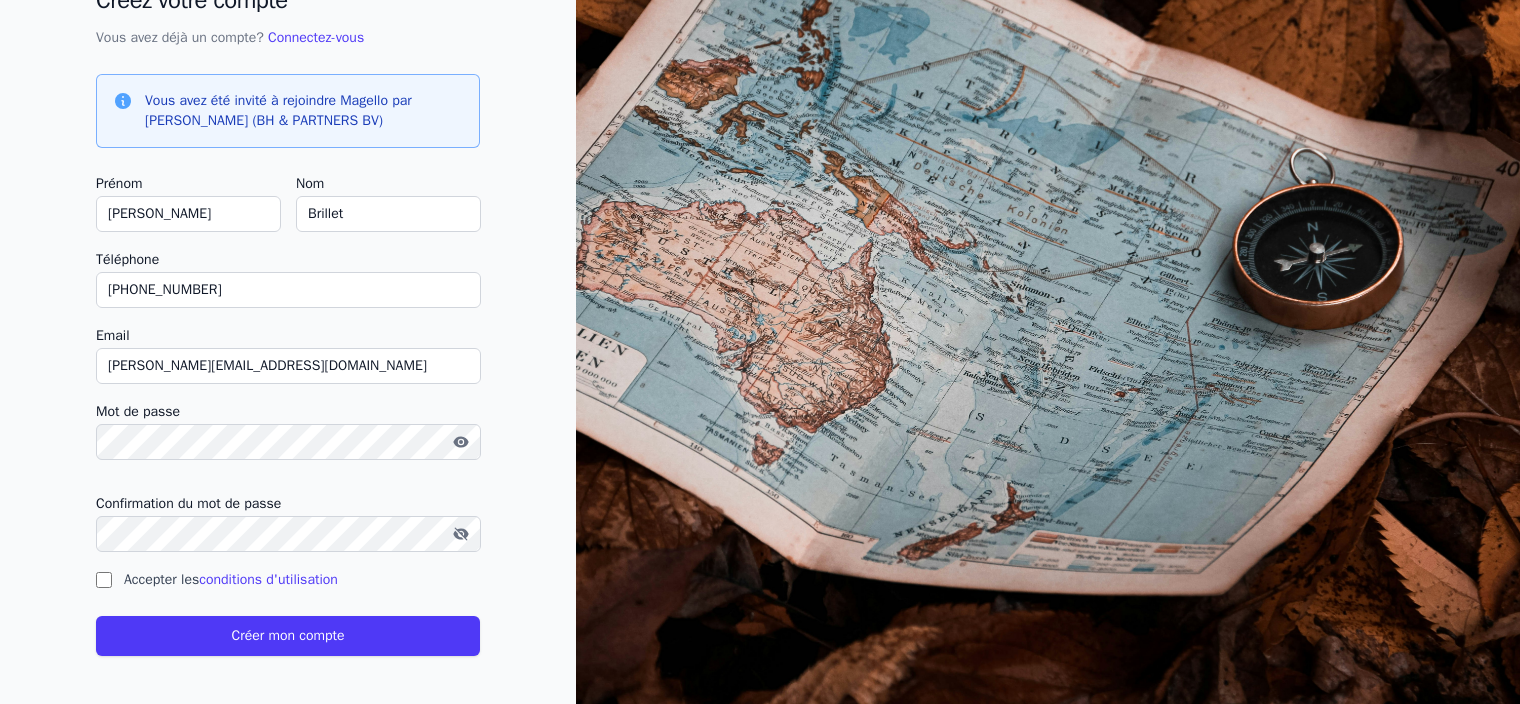 click 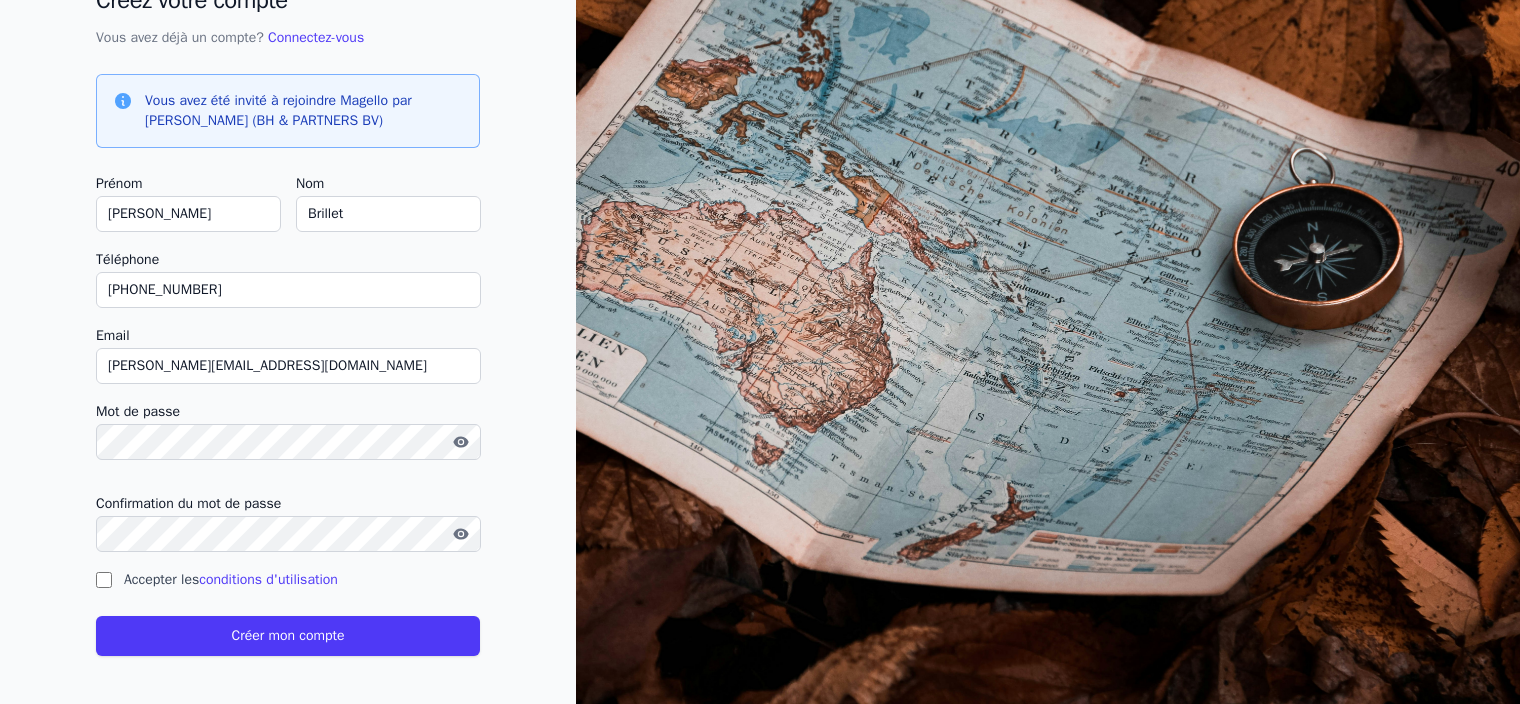 click on "Accepter les
conditions d'utilisation" at bounding box center [104, 580] 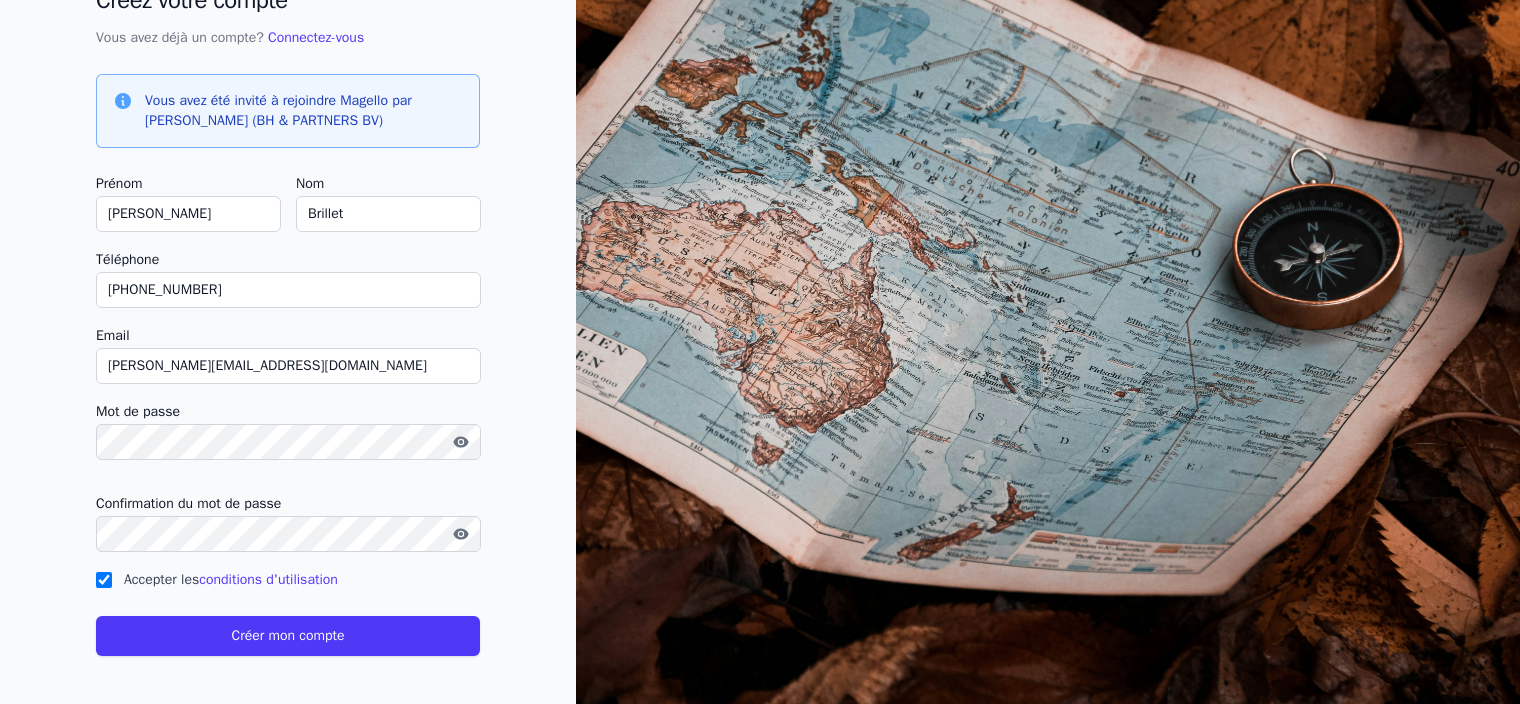 click on "Créer mon compte" at bounding box center (288, 636) 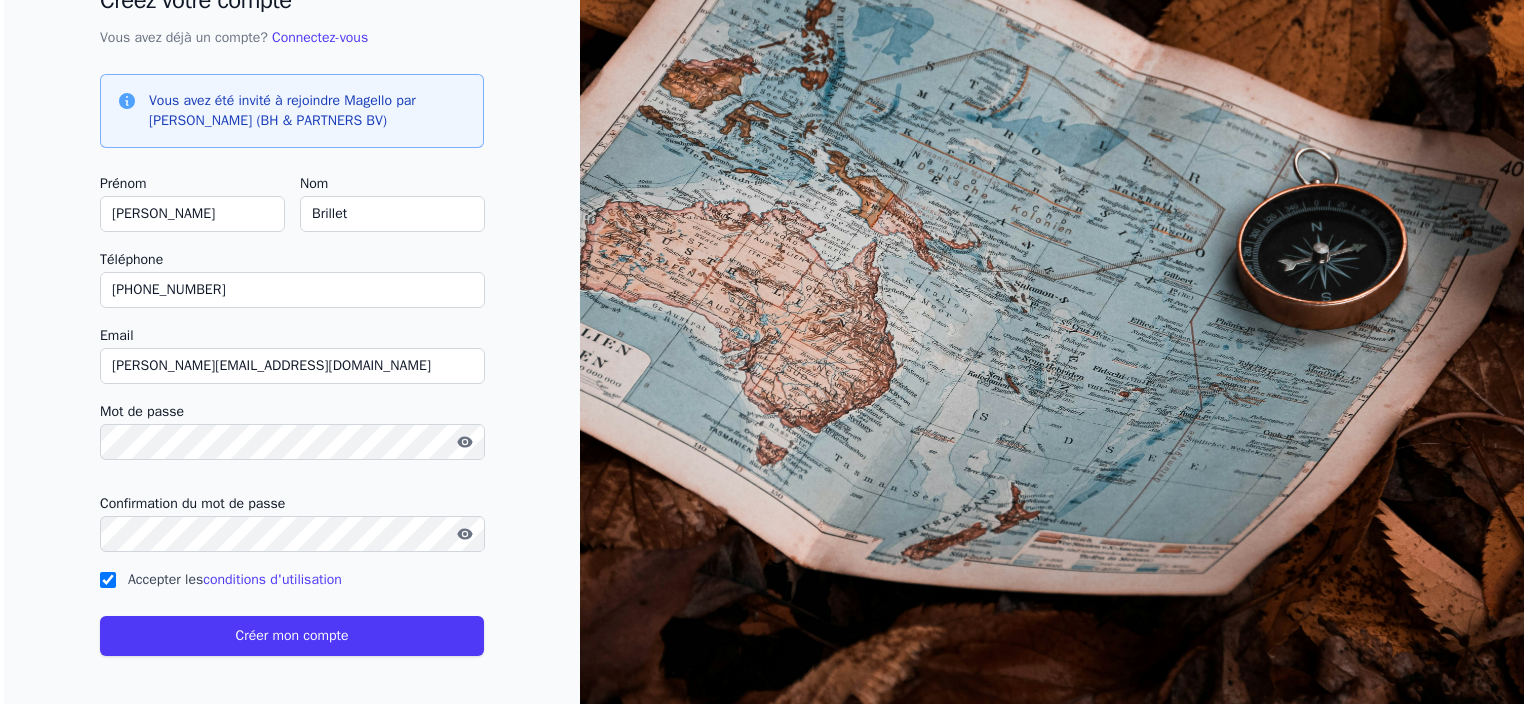 scroll, scrollTop: 0, scrollLeft: 0, axis: both 